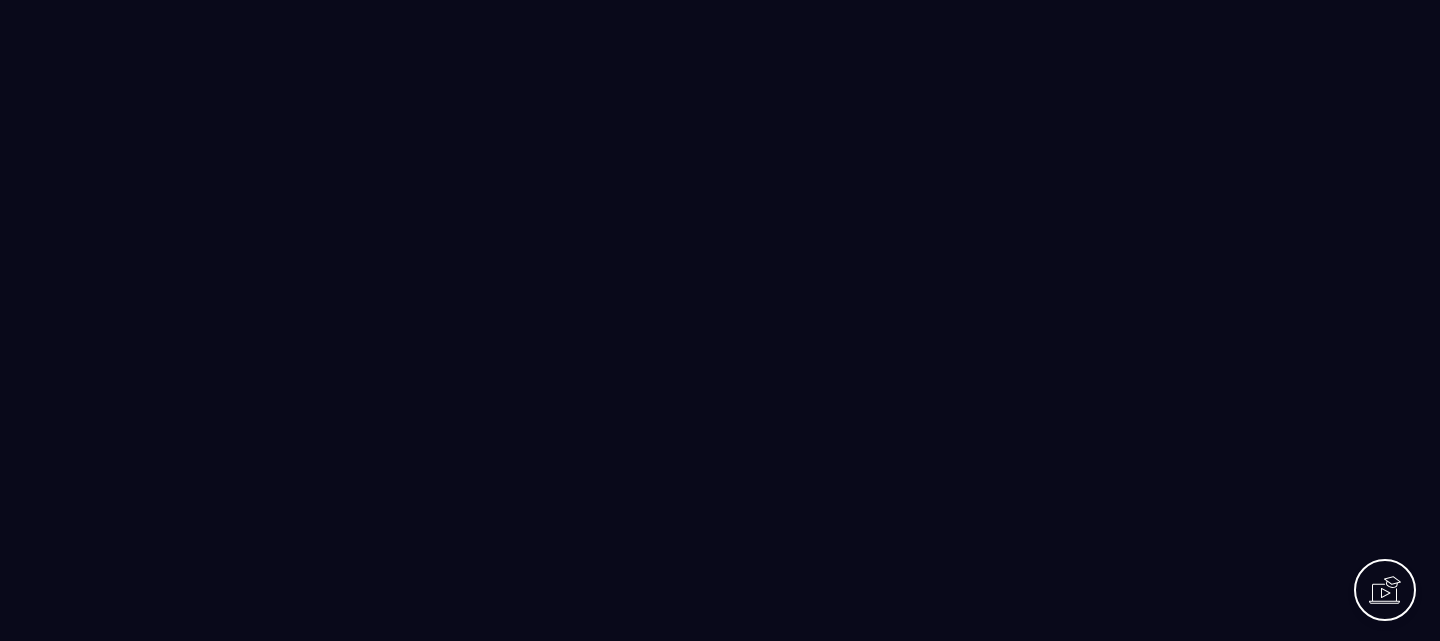 scroll, scrollTop: 0, scrollLeft: 0, axis: both 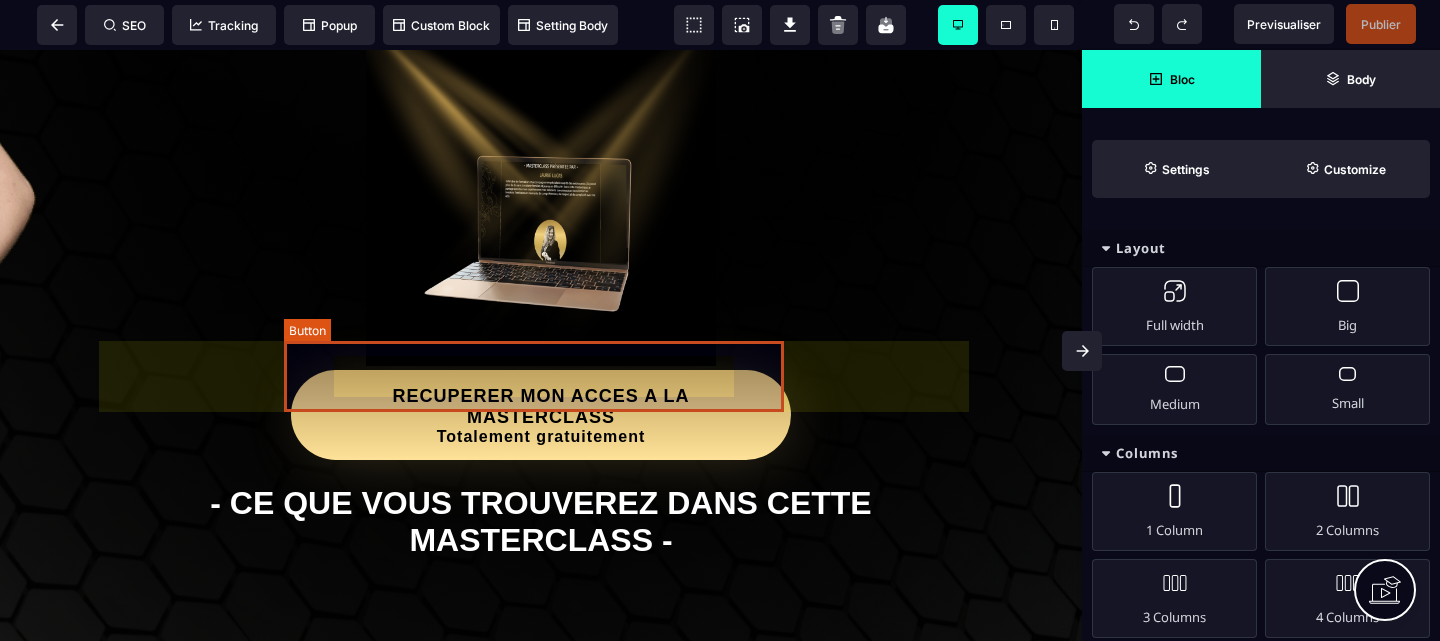 click on "RECUPERER MON ACCES A LA MASTERCLASS Totalement gratuitement" at bounding box center [541, 416] 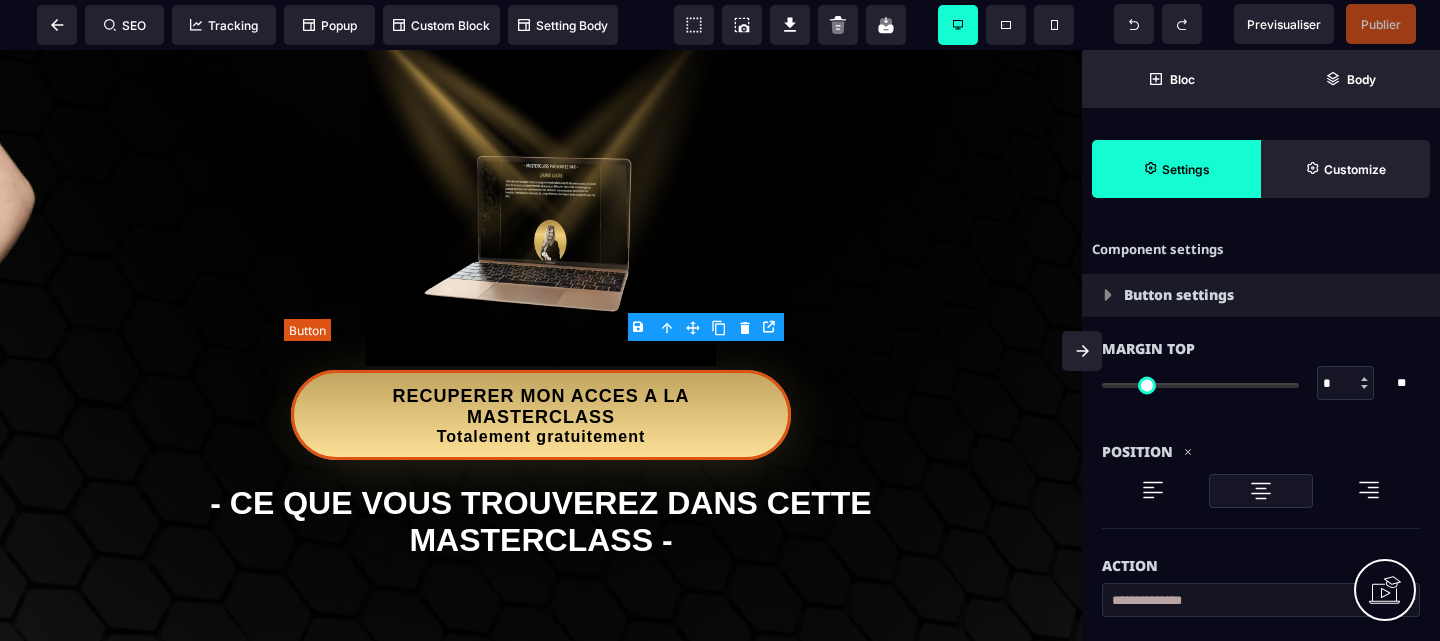 type on "*" 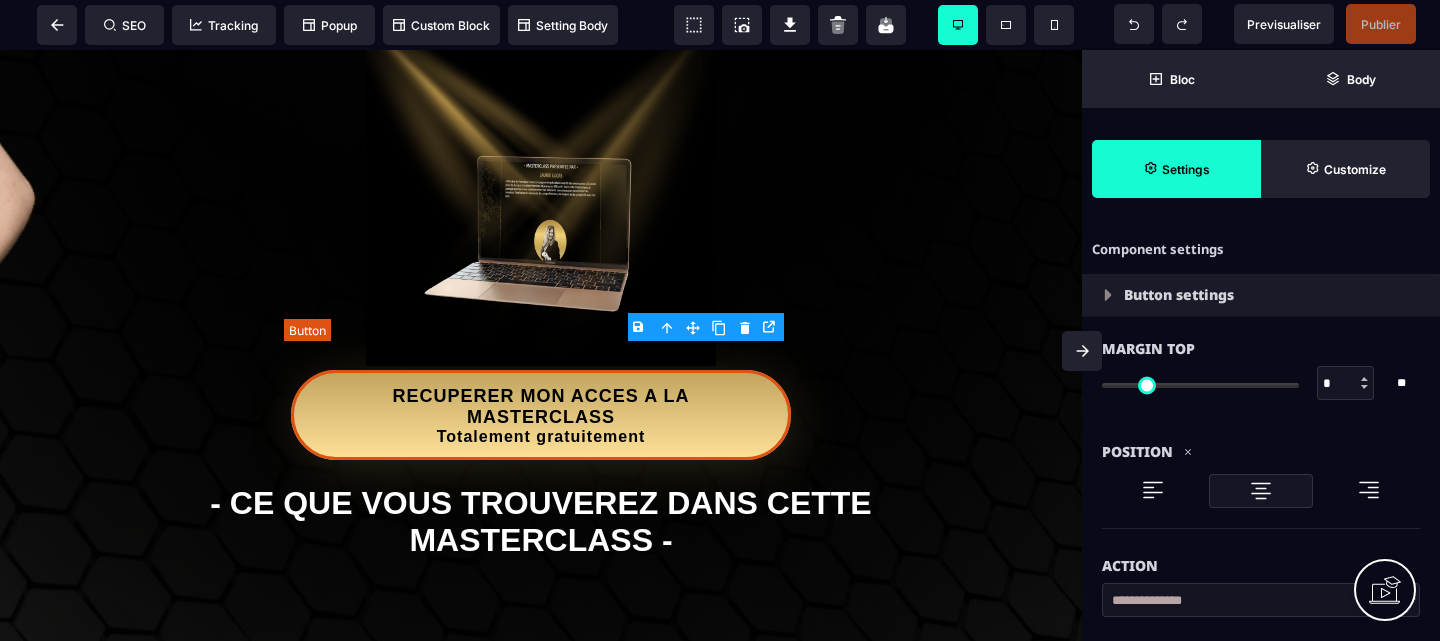 type on "**" 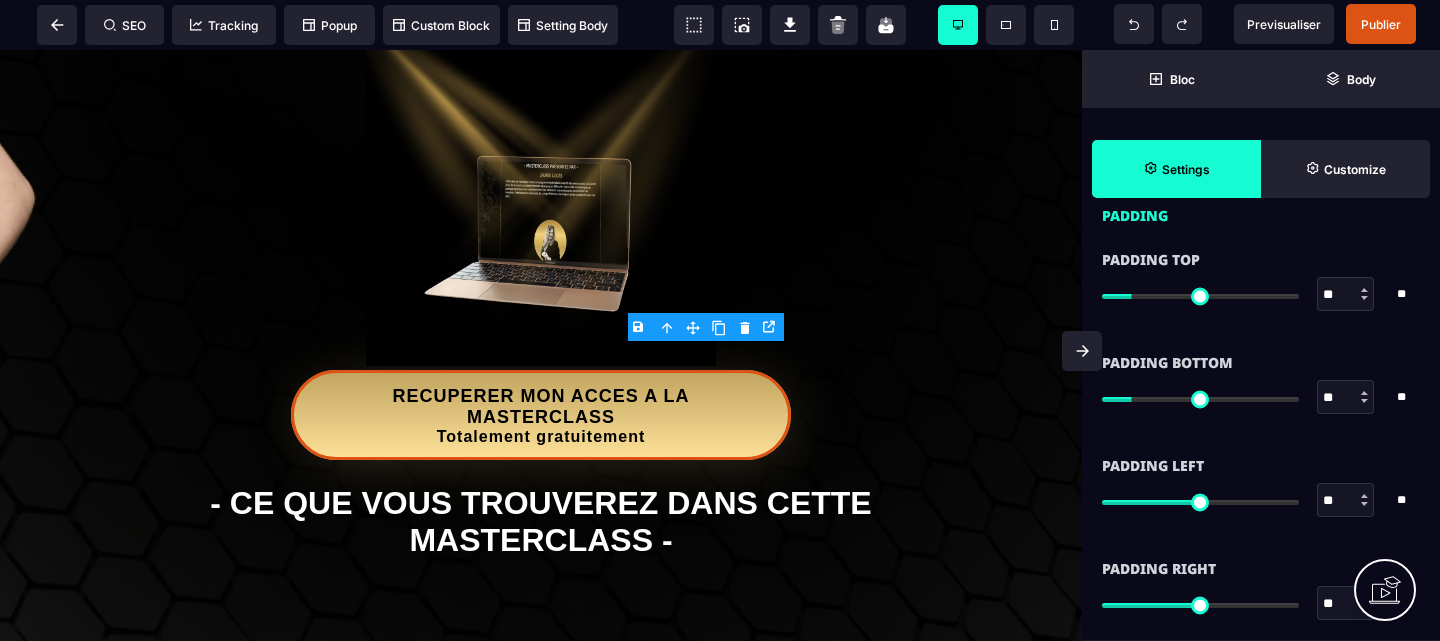scroll, scrollTop: 1867, scrollLeft: 0, axis: vertical 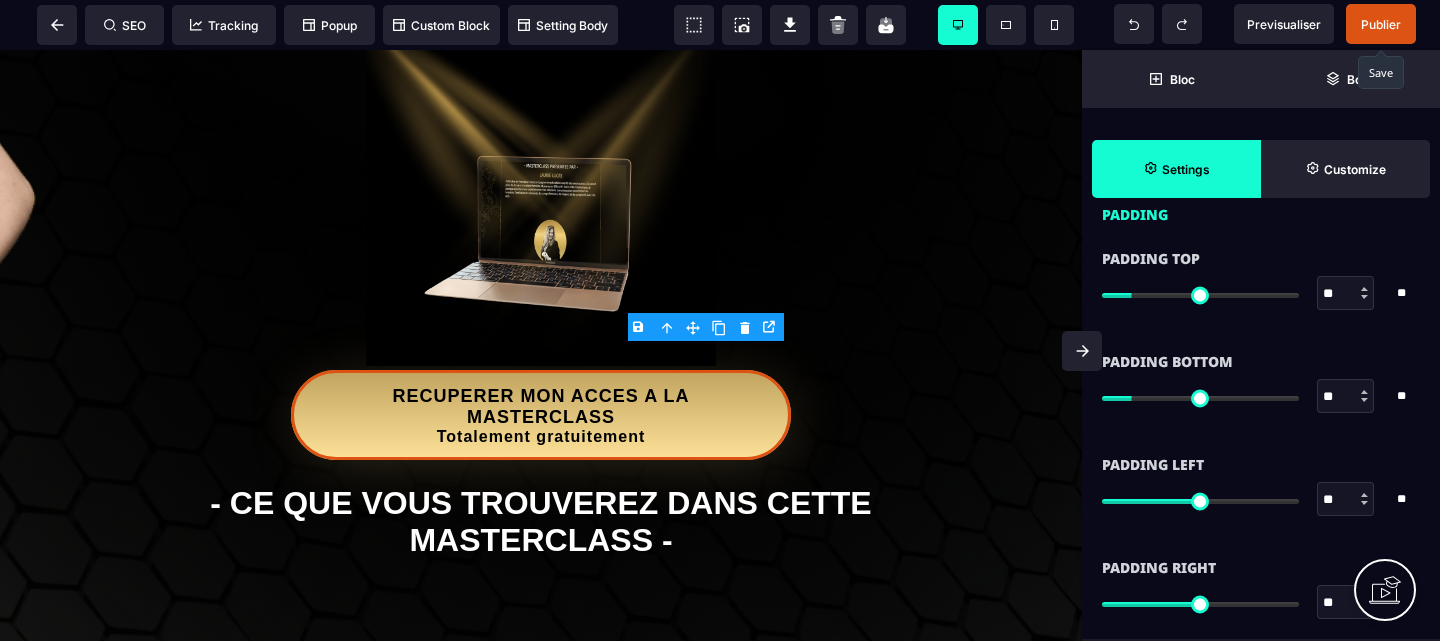 click on "Publier" at bounding box center (1381, 24) 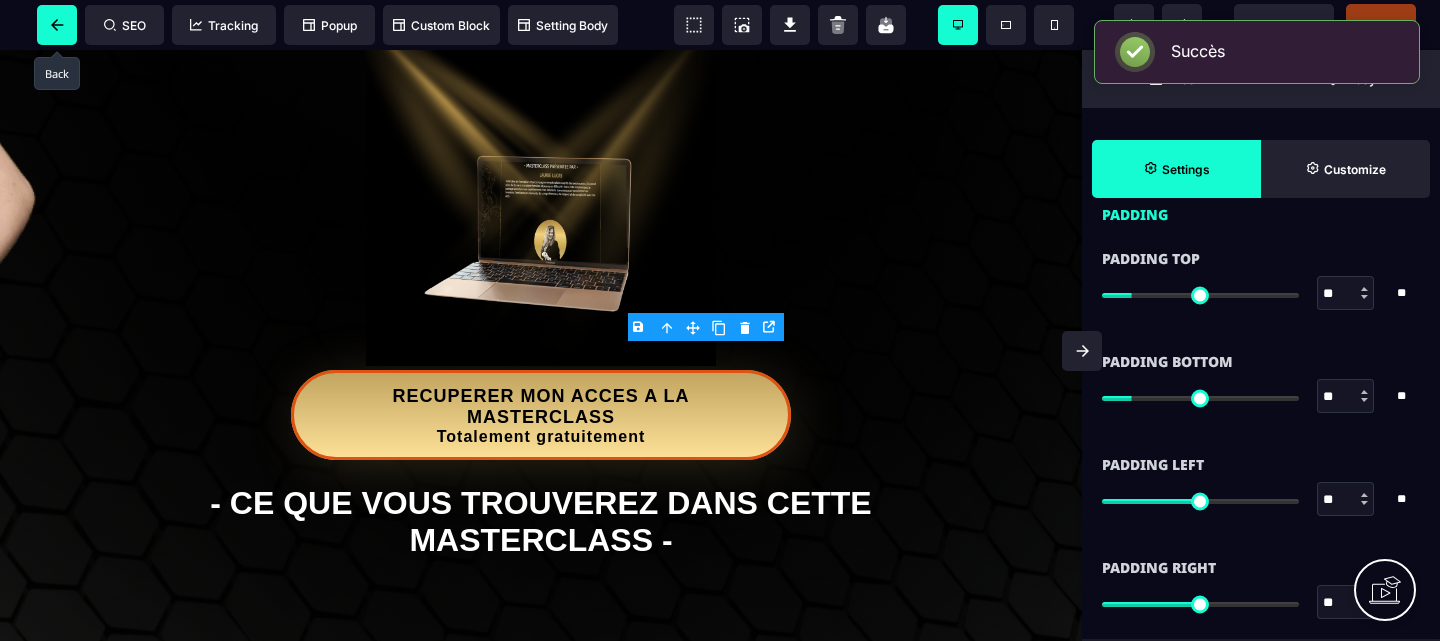 click at bounding box center (57, 25) 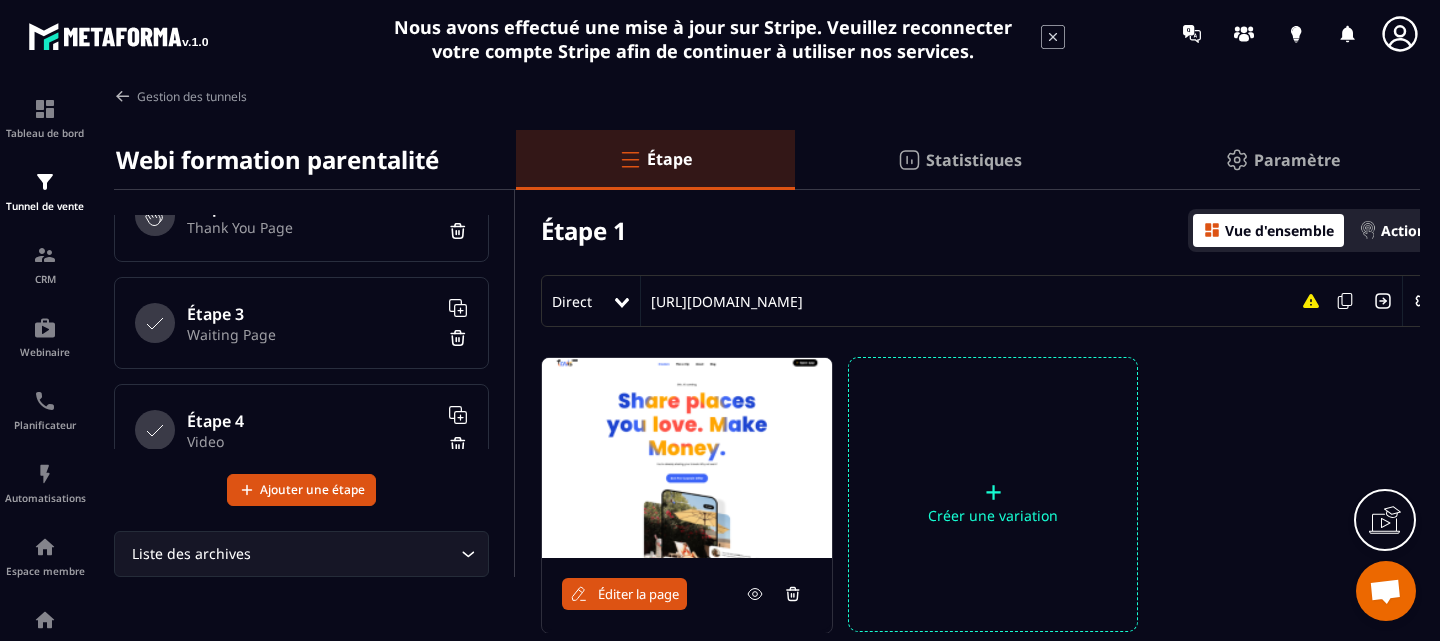 scroll, scrollTop: 0, scrollLeft: 0, axis: both 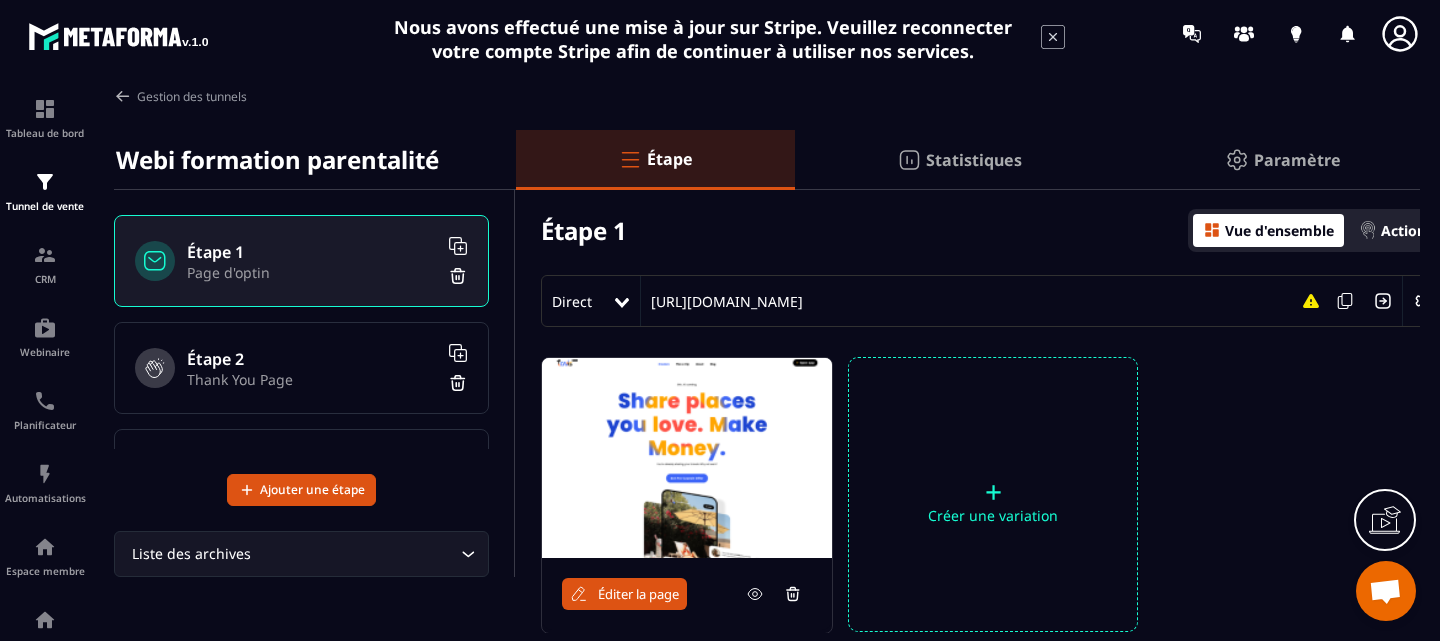 click 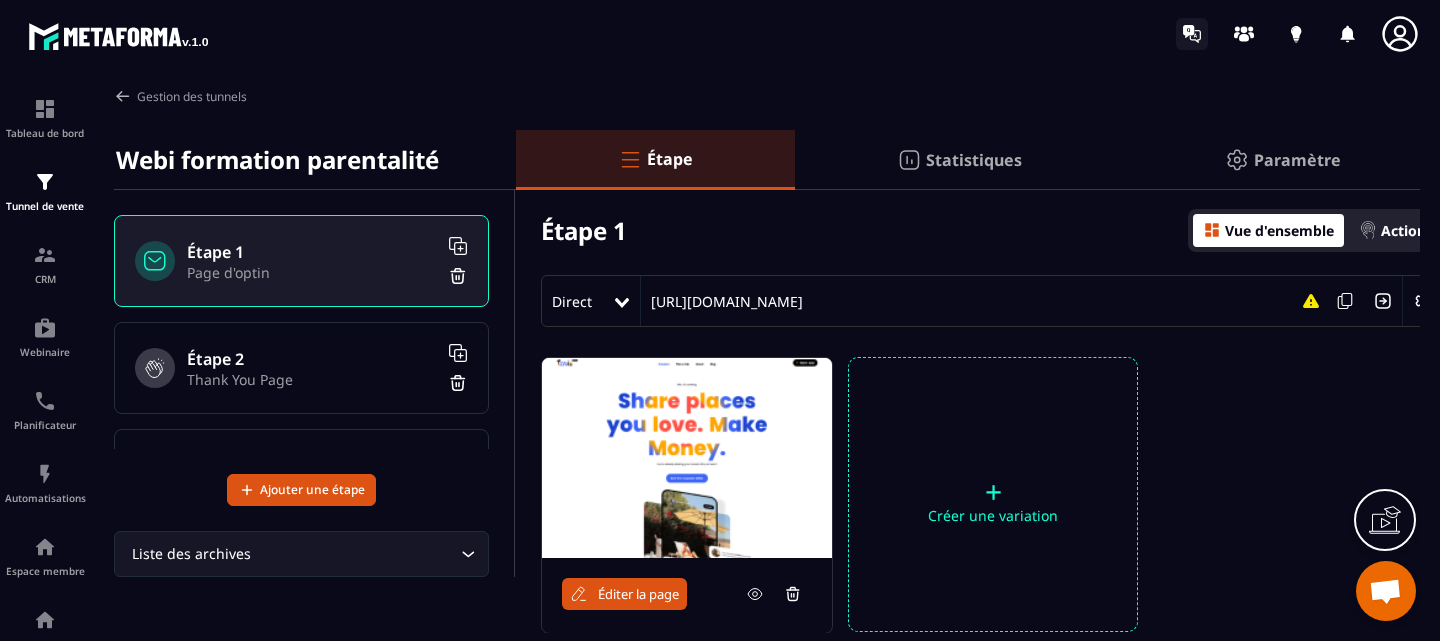 click 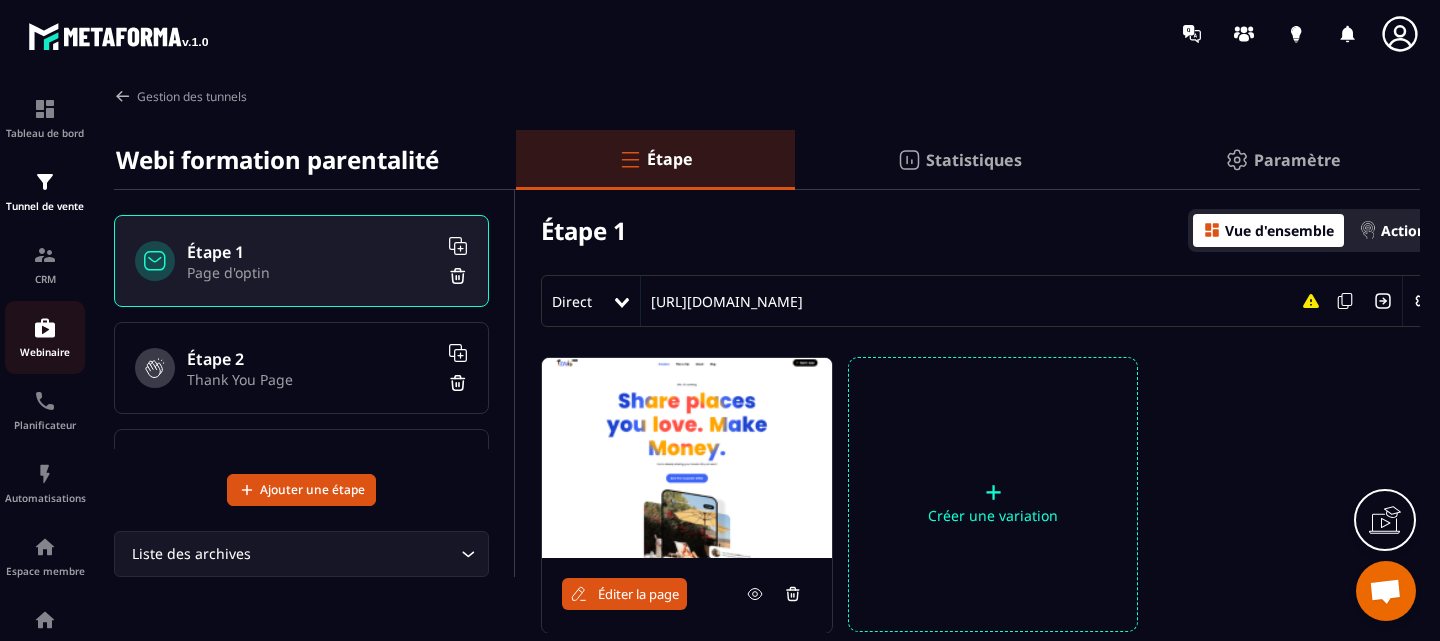 click on "Webinaire" at bounding box center [45, 337] 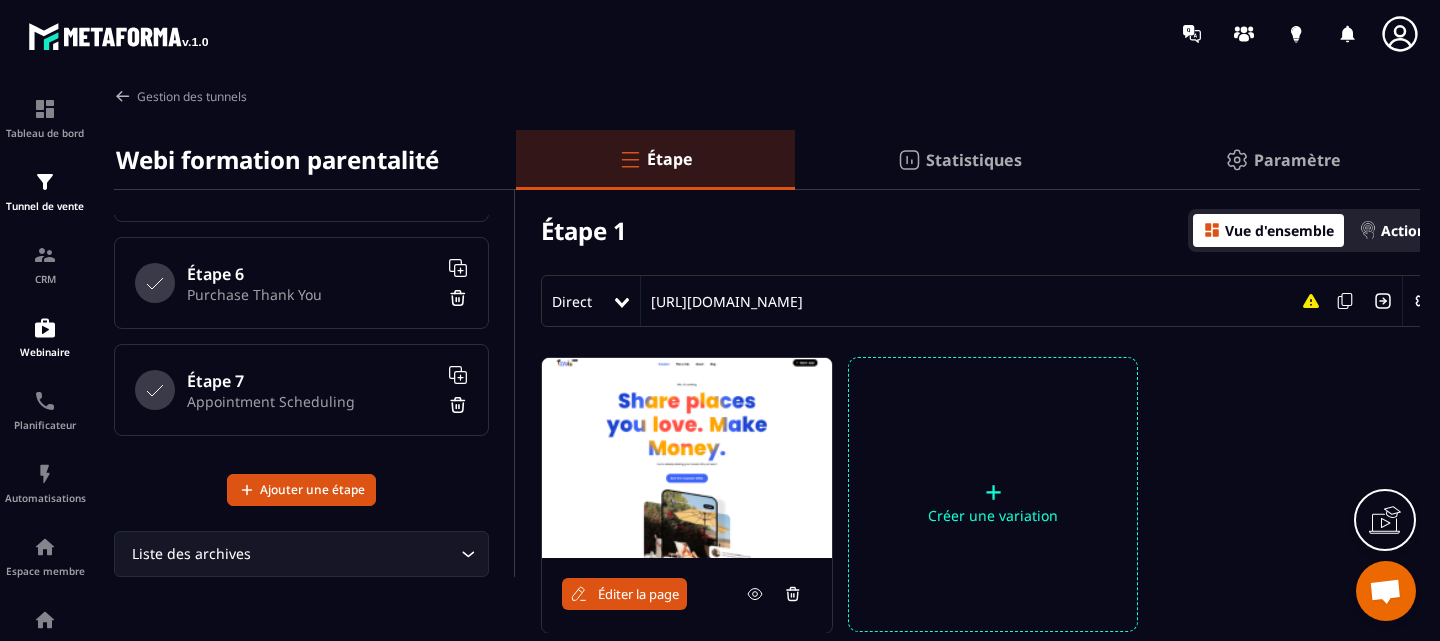 scroll, scrollTop: 622, scrollLeft: 0, axis: vertical 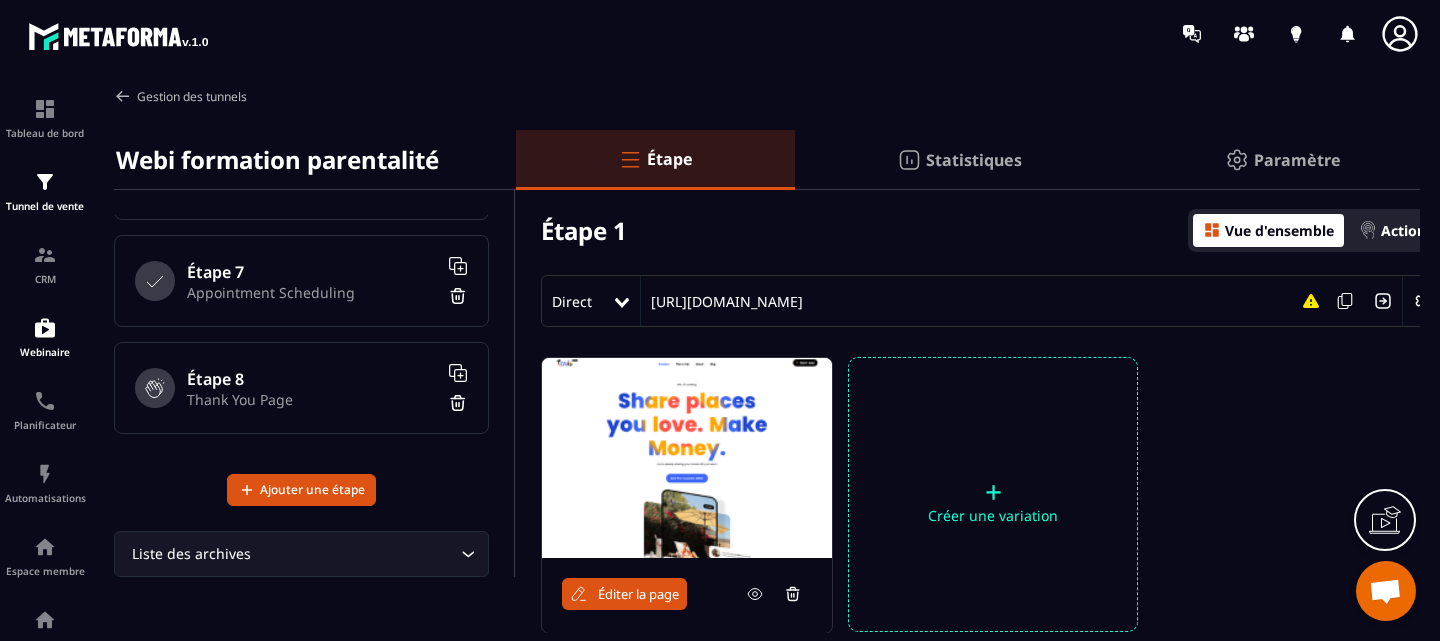 click on "Gestion des tunnels" at bounding box center [180, 96] 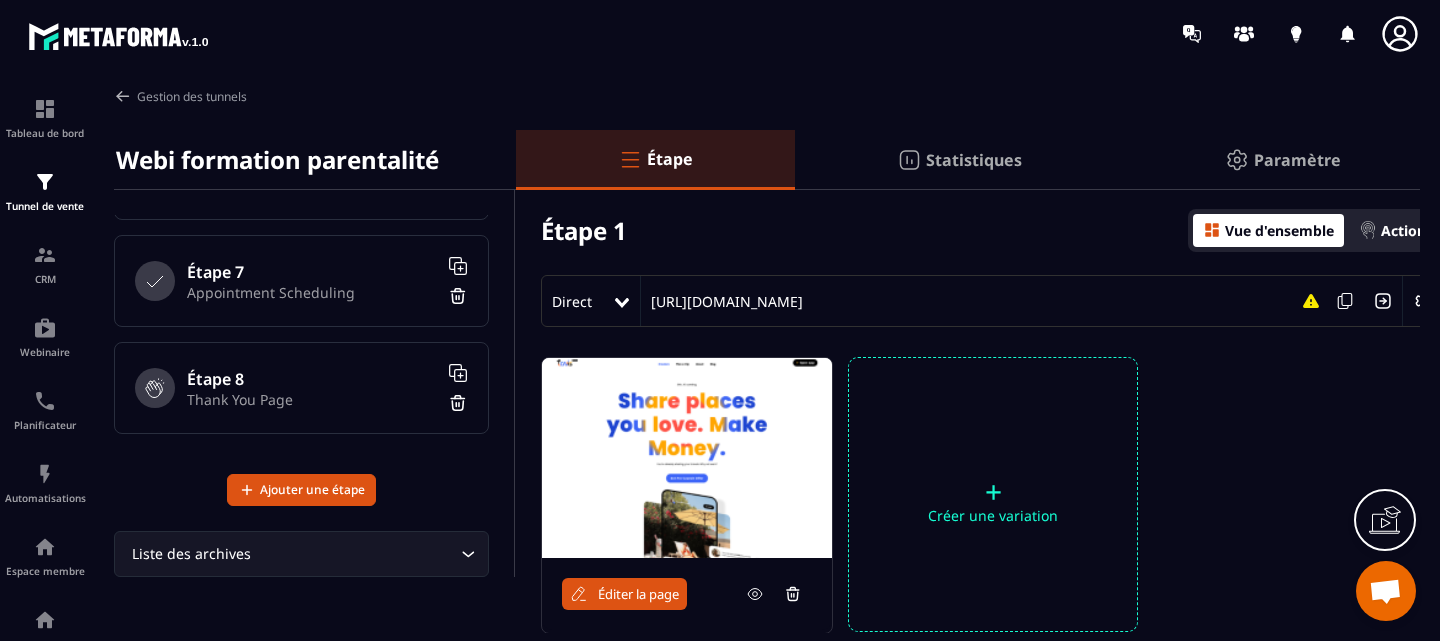 click at bounding box center (118, 36) 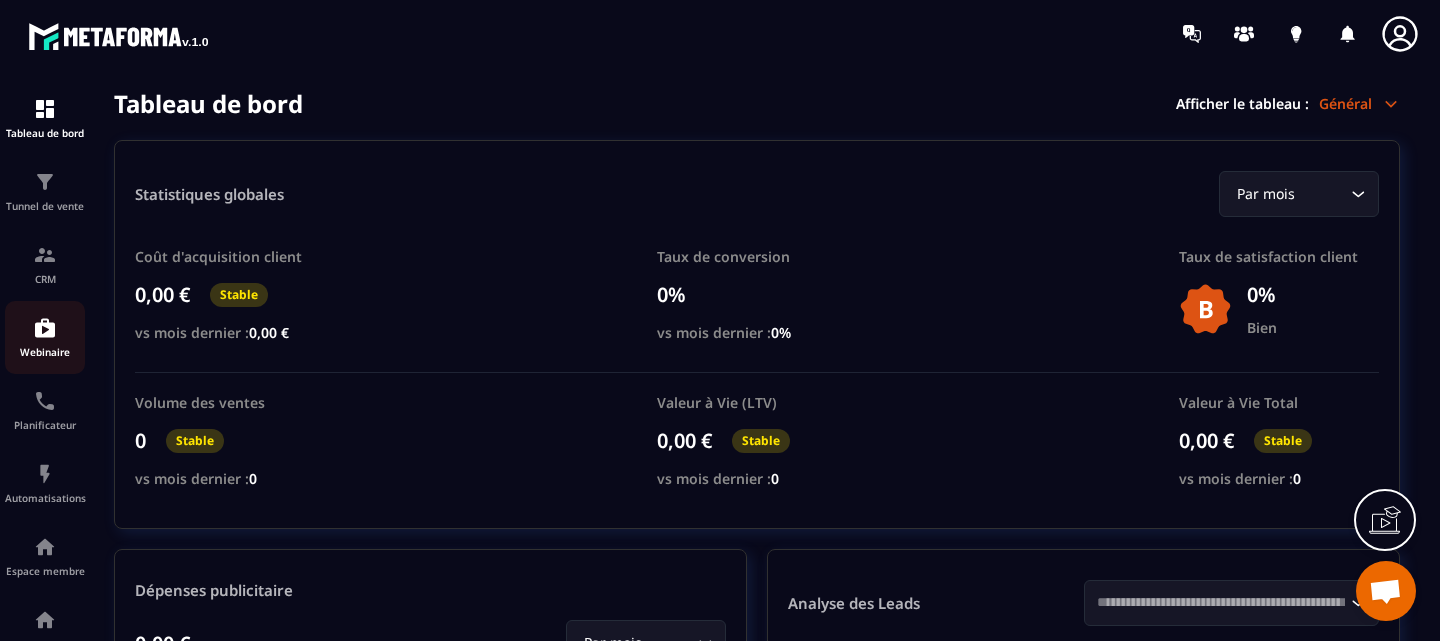 click at bounding box center (45, 328) 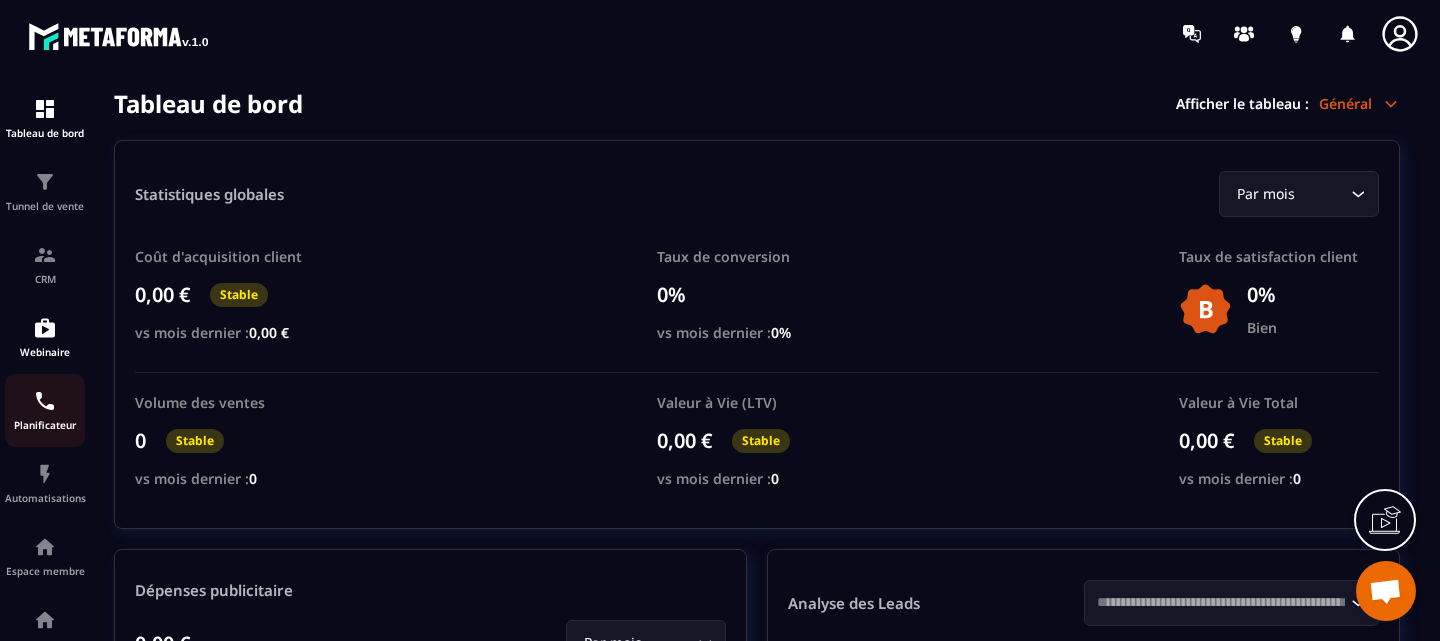 click on "Planificateur" at bounding box center (45, 410) 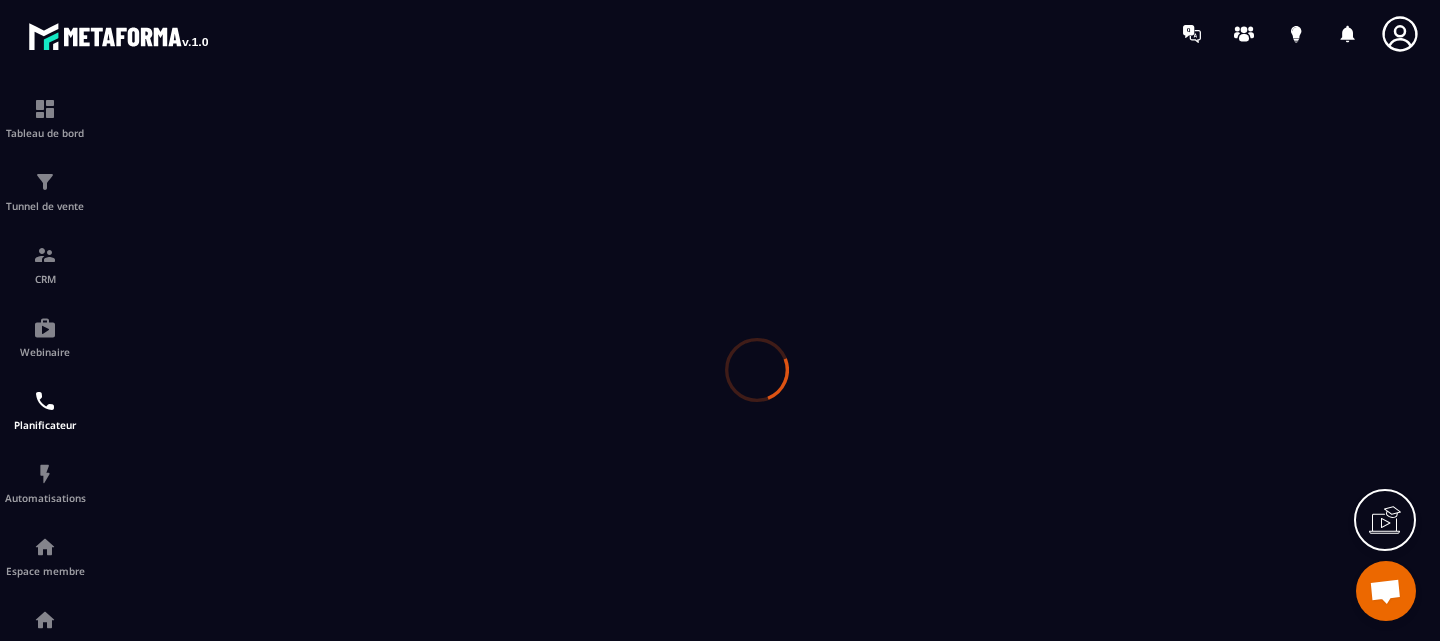 scroll, scrollTop: 0, scrollLeft: 0, axis: both 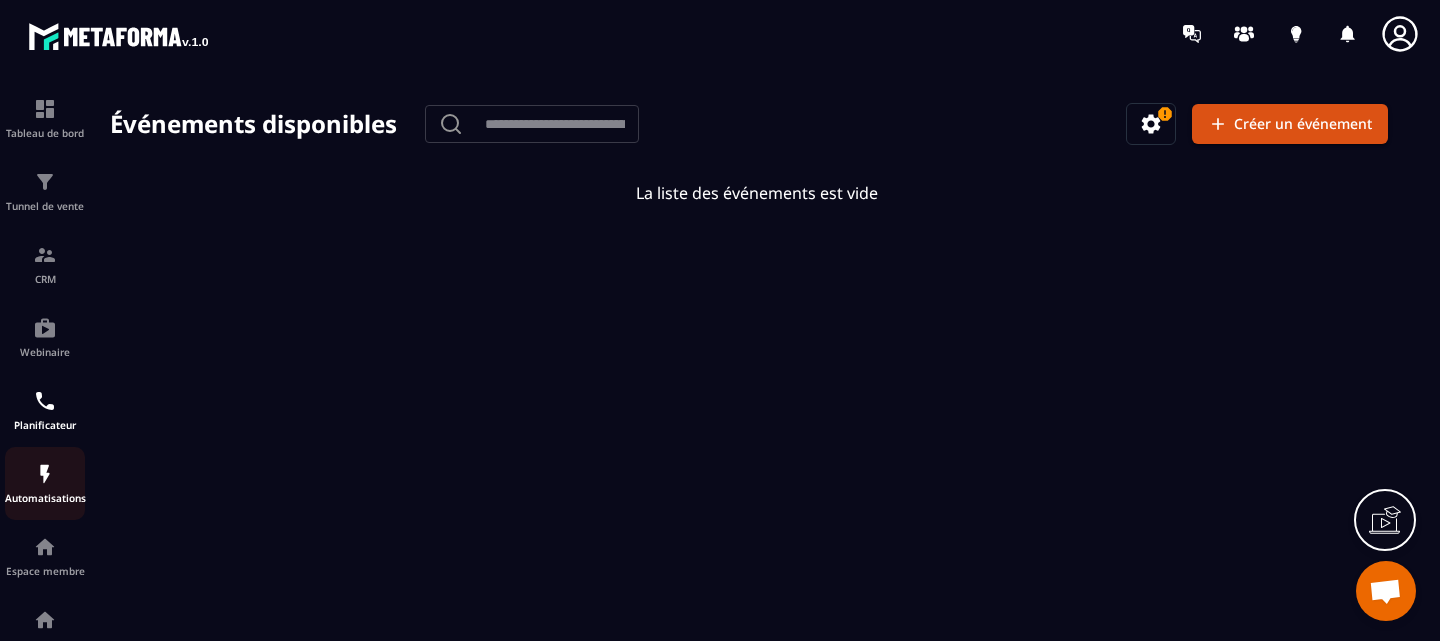 click on "Automatisations" 